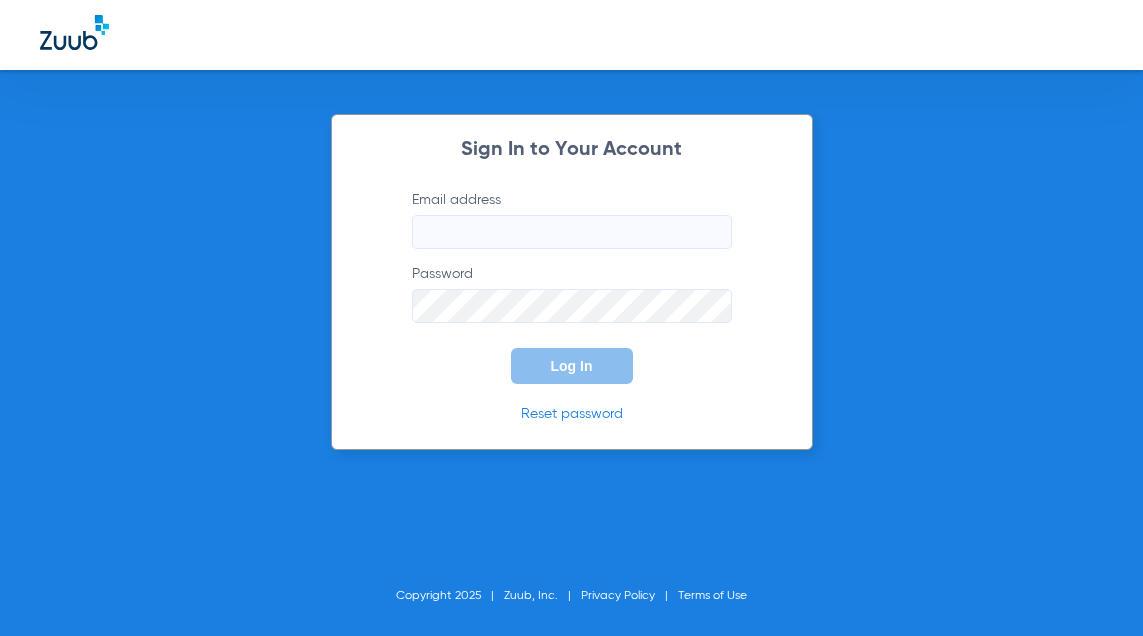 scroll, scrollTop: 0, scrollLeft: 0, axis: both 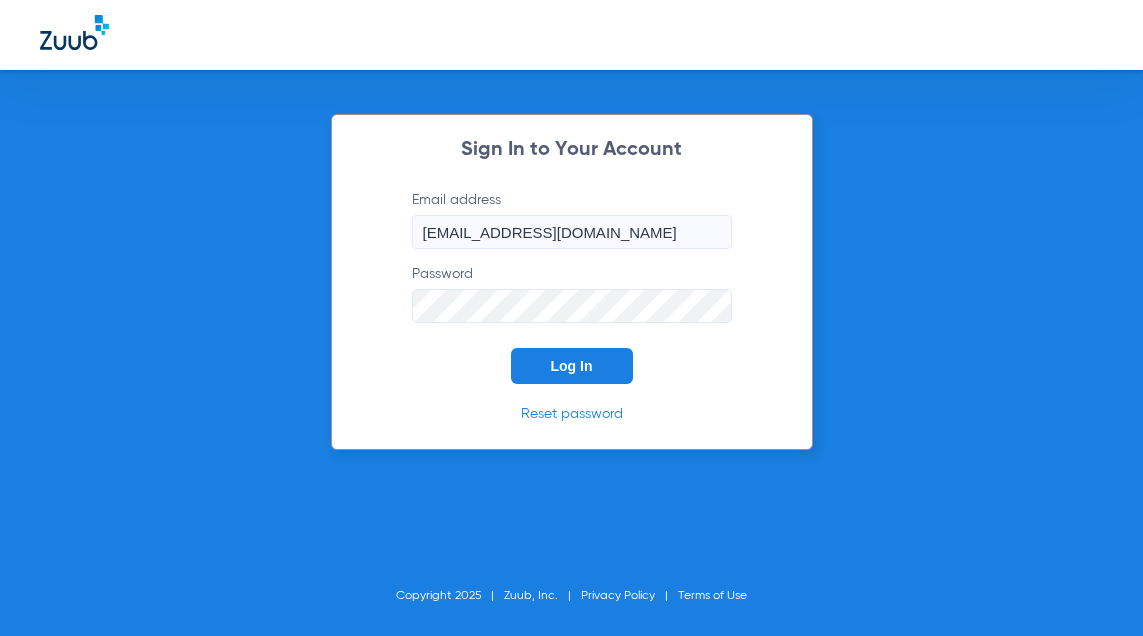 click on "Log In" 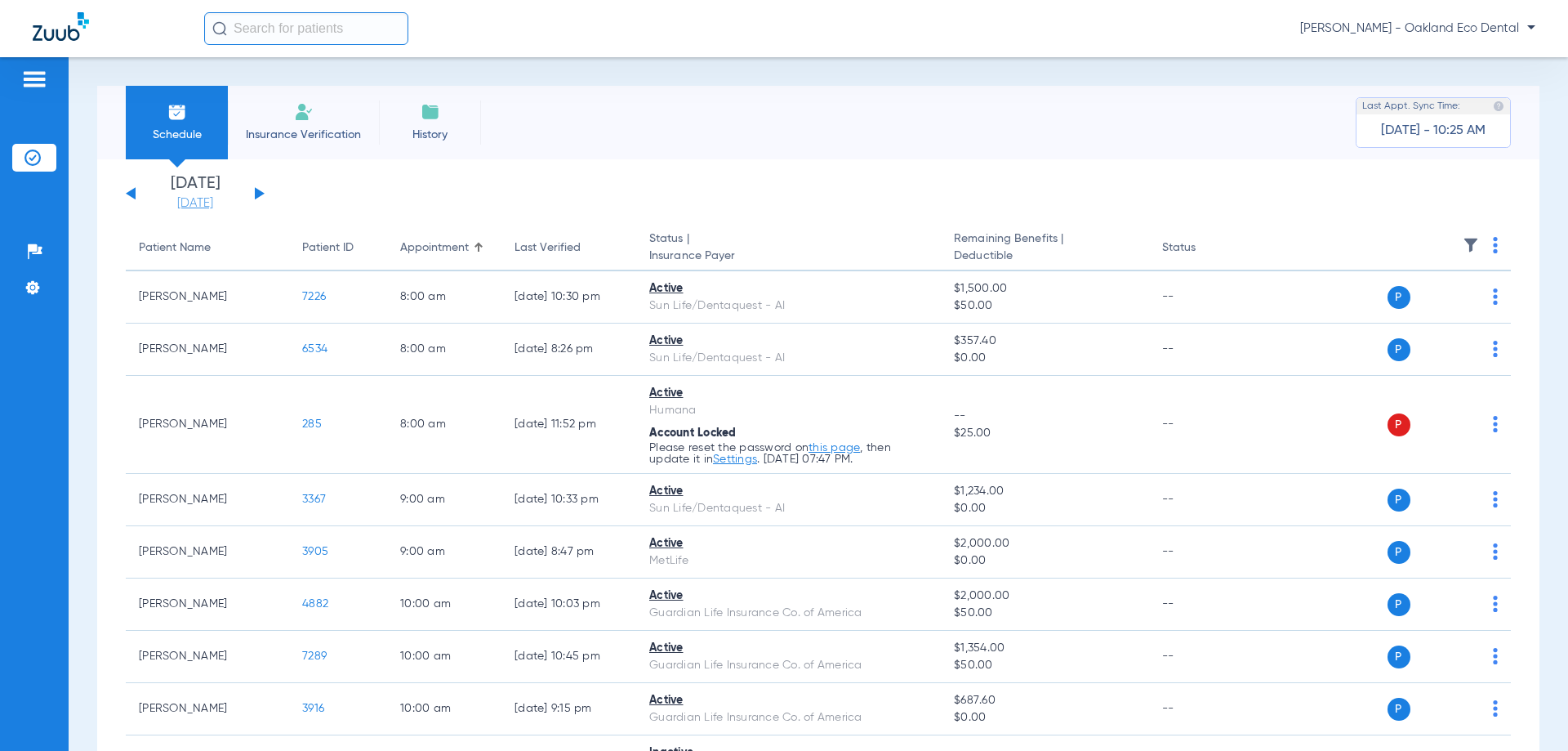 click on "[DATE]" 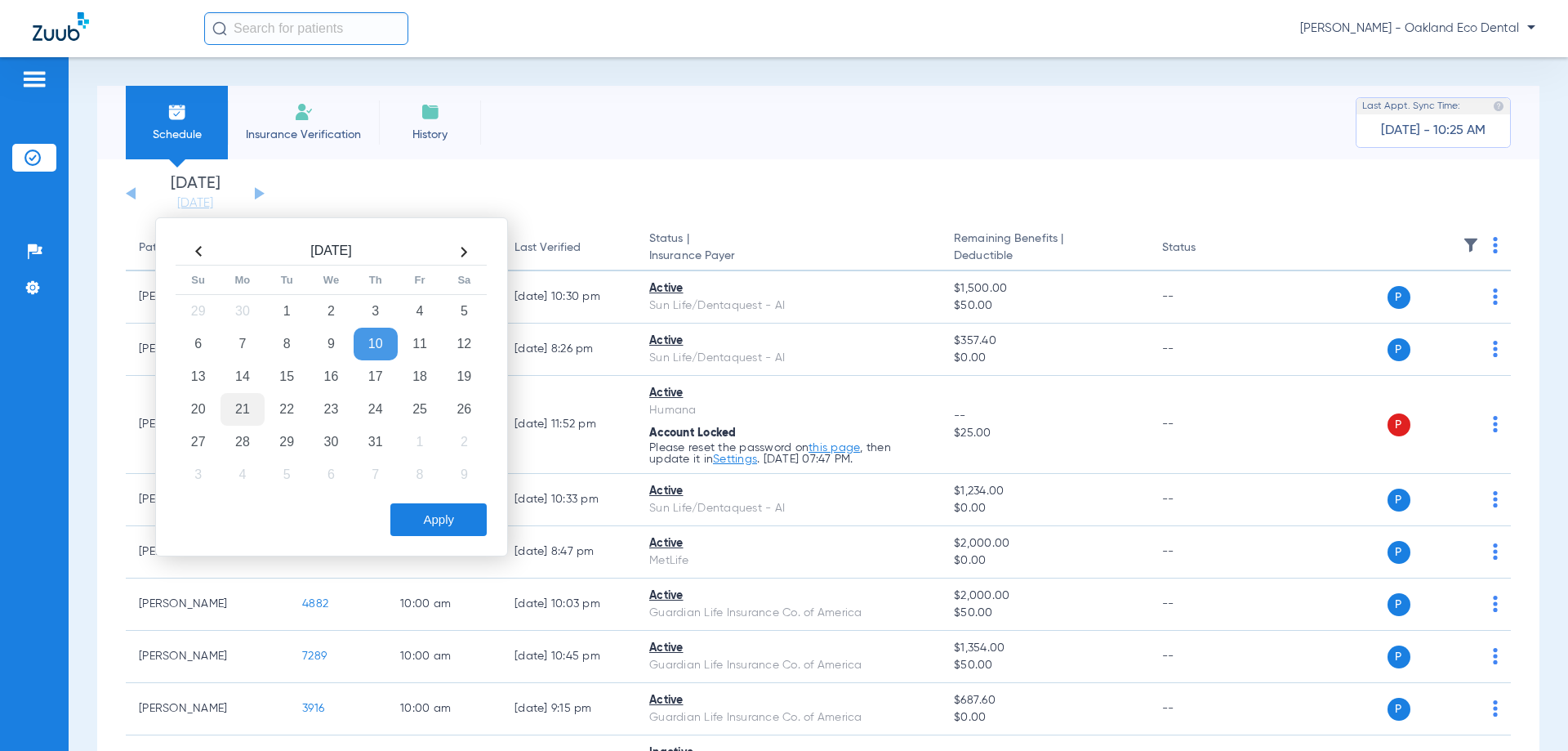 click on "21" 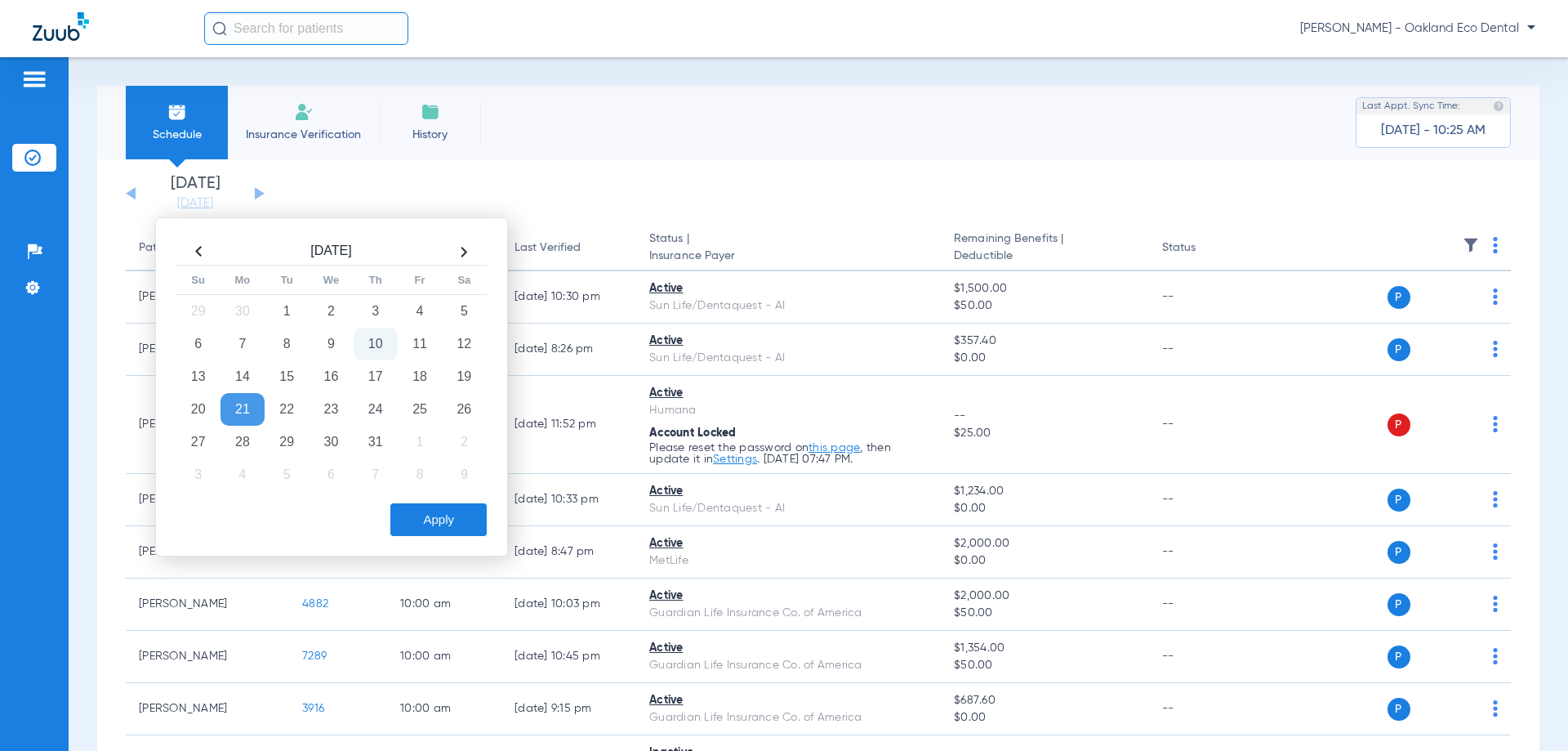 click on "Apply" 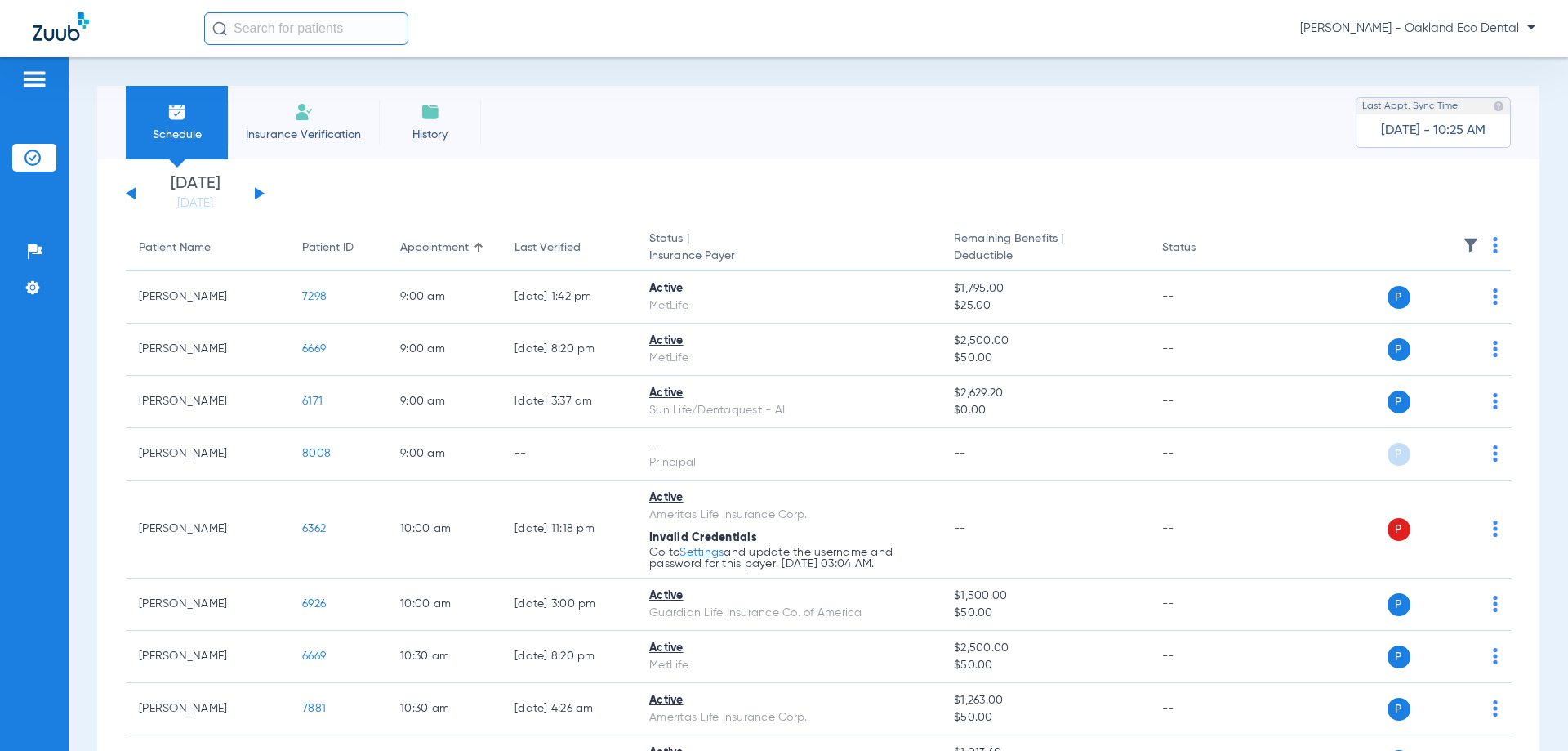 click 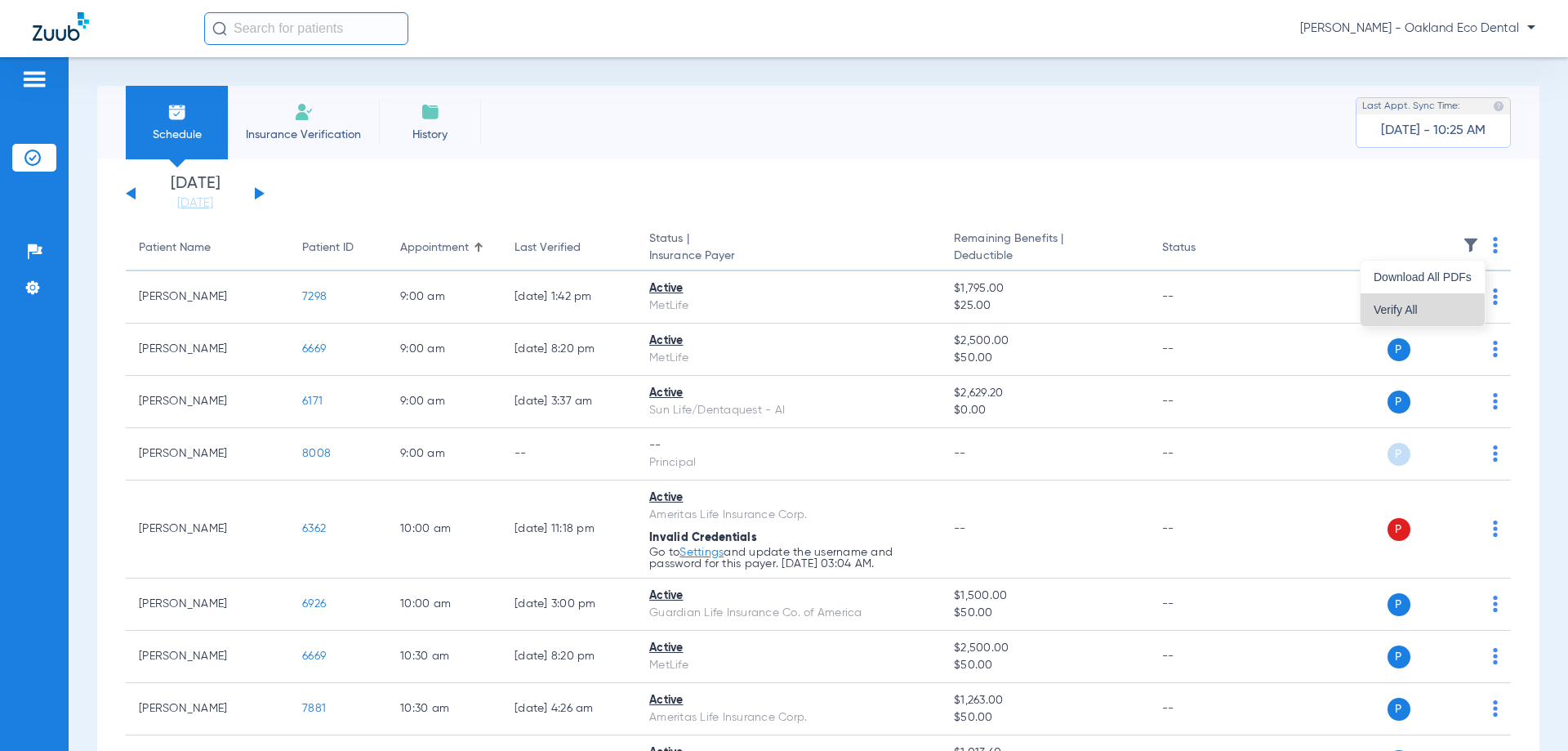 click on "Verify All" at bounding box center (1423, 310) 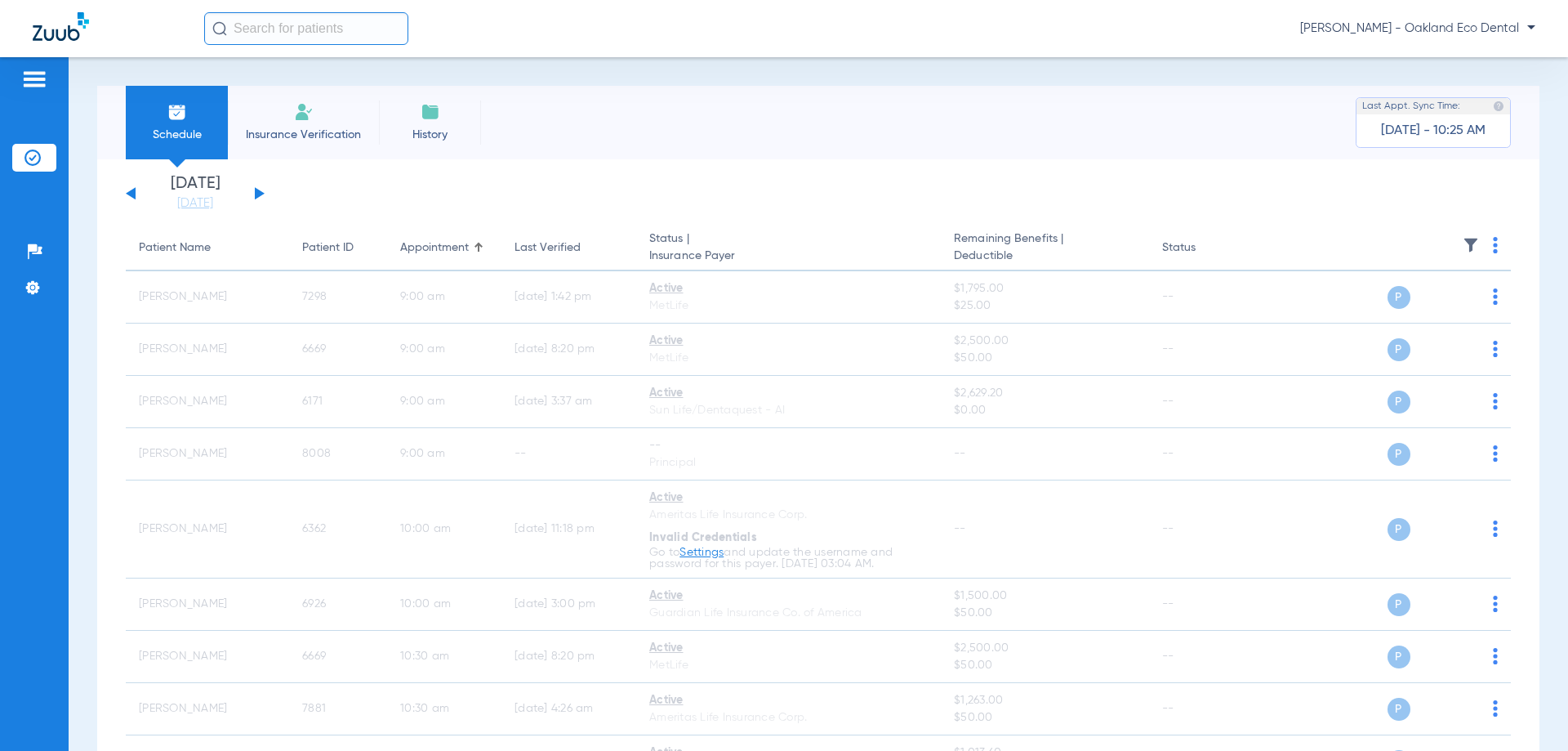click 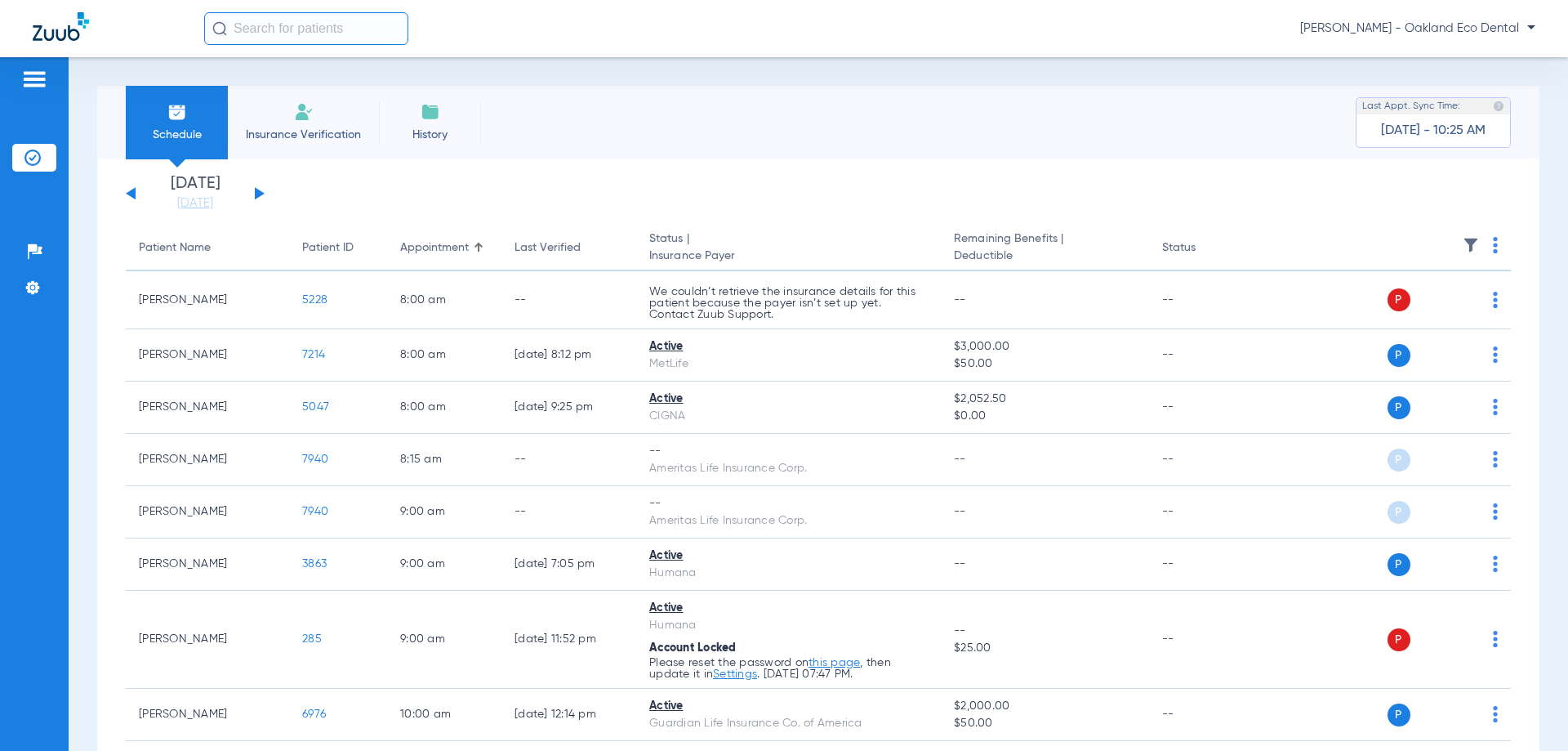click 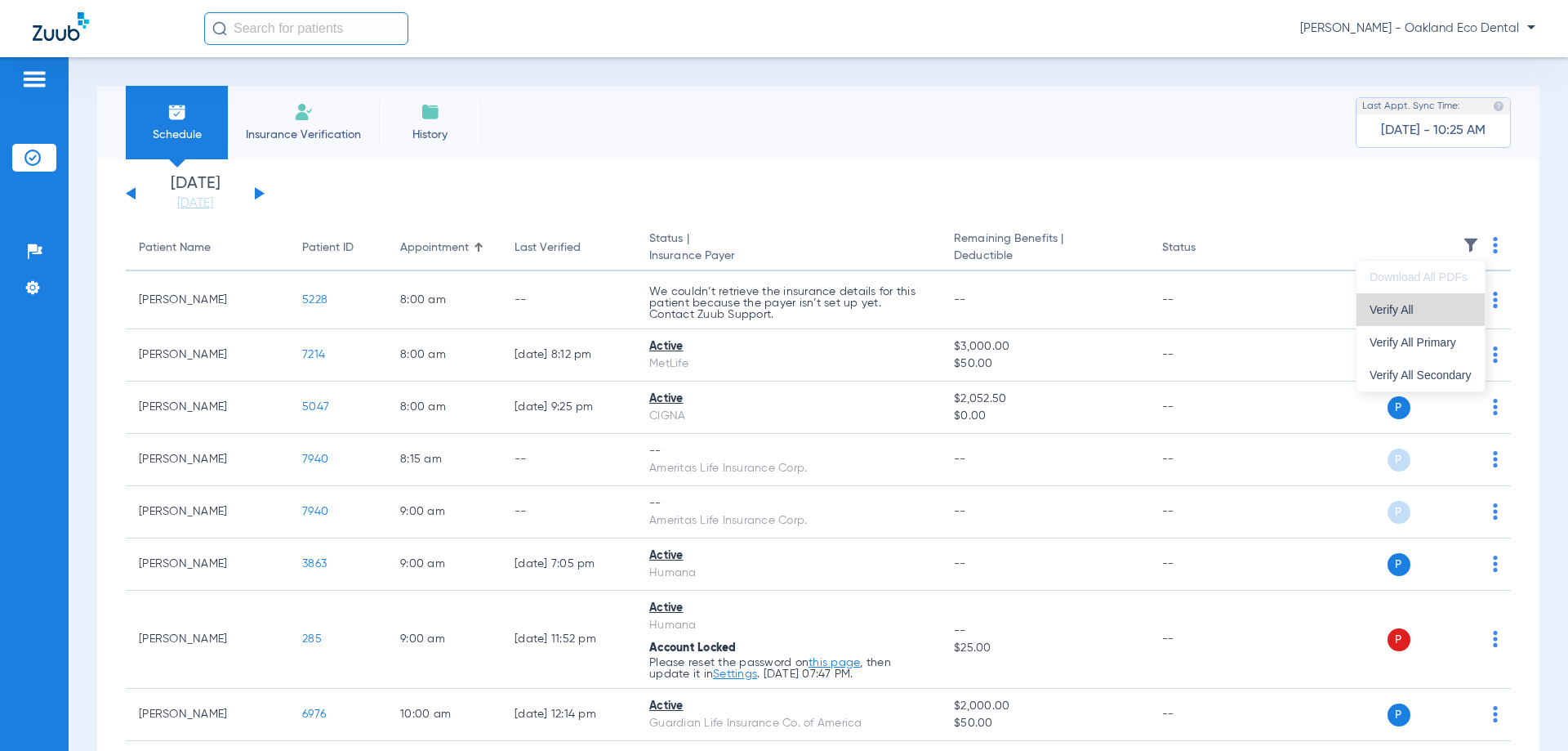 click on "Verify All" at bounding box center (1420, 310) 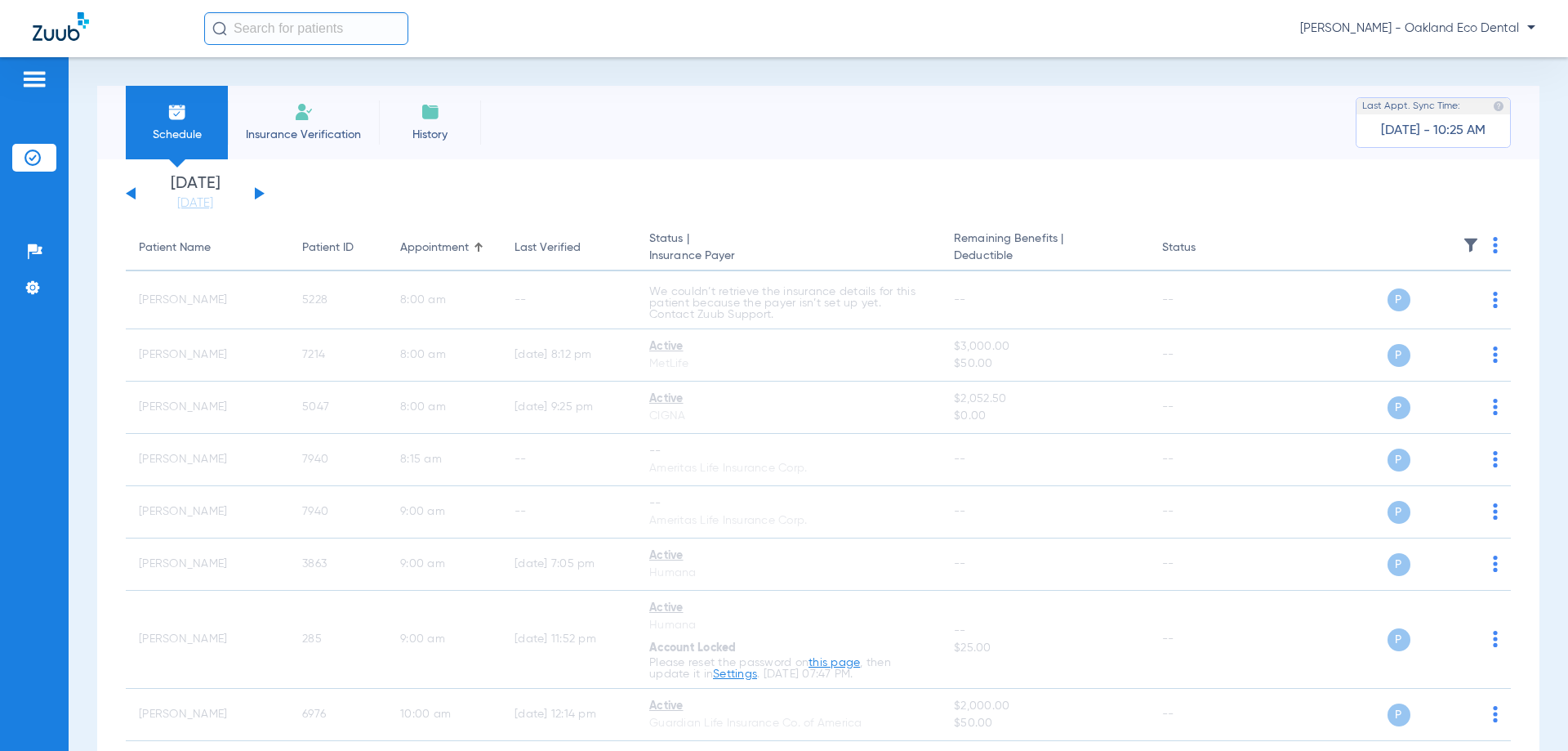 click 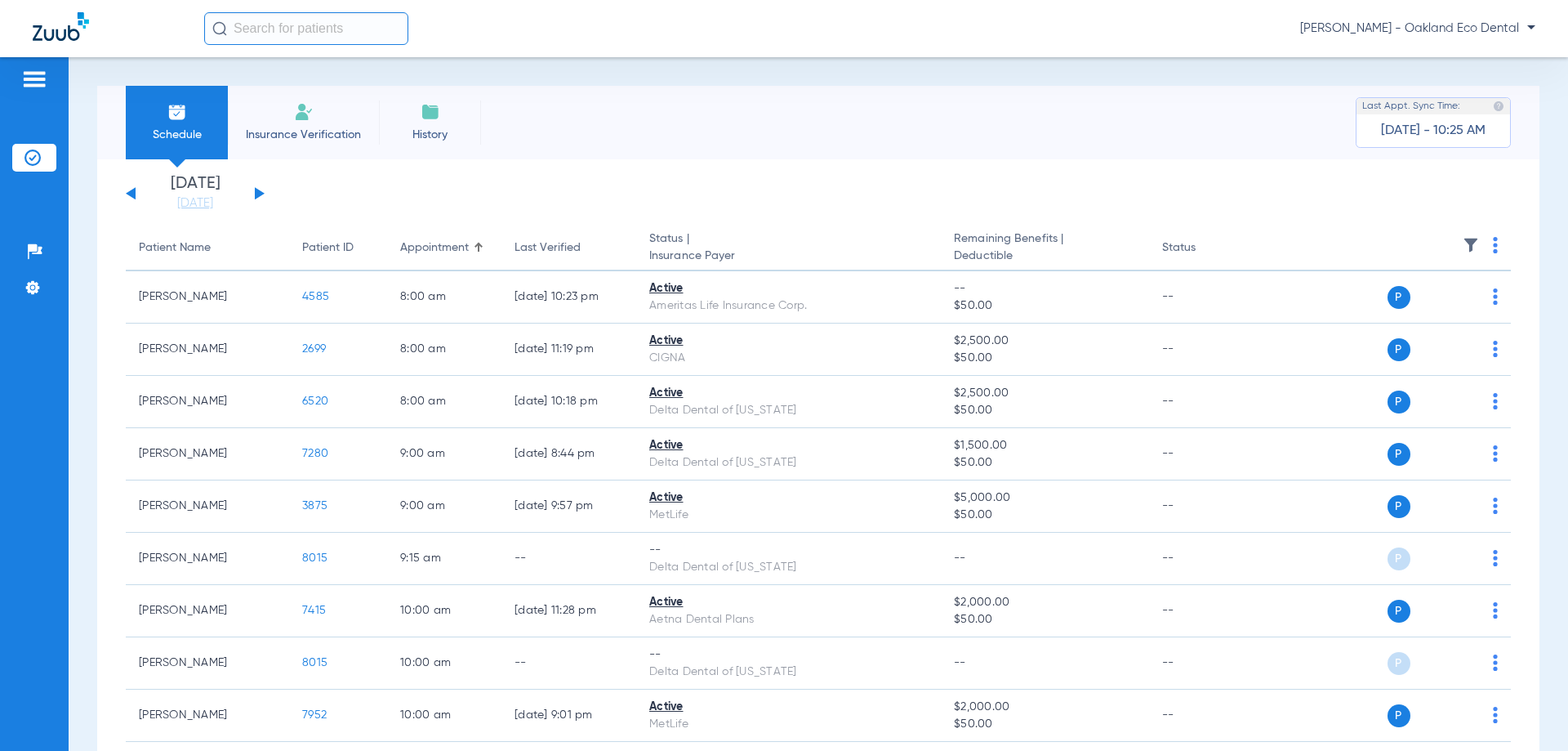 click 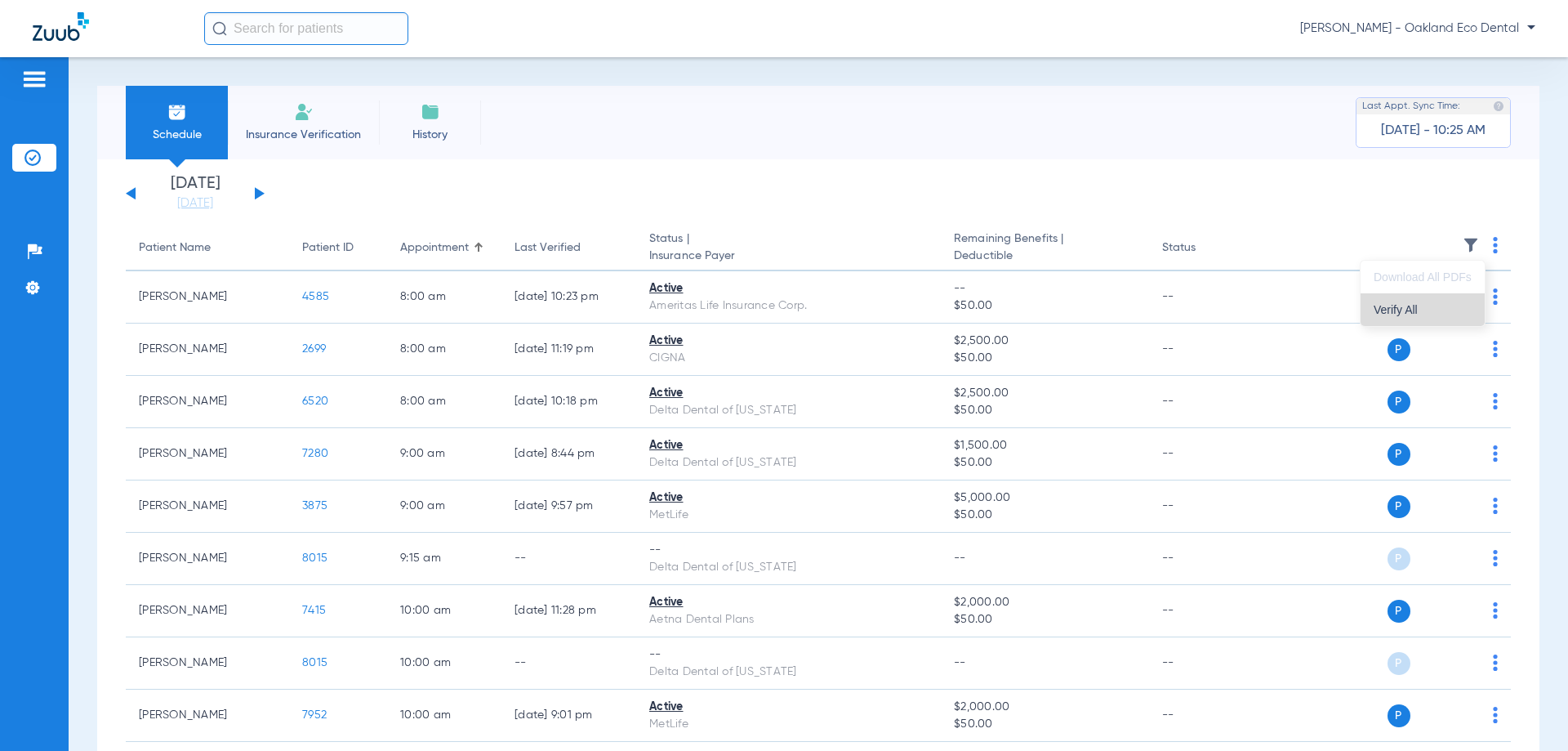 click on "Verify All" at bounding box center [1423, 310] 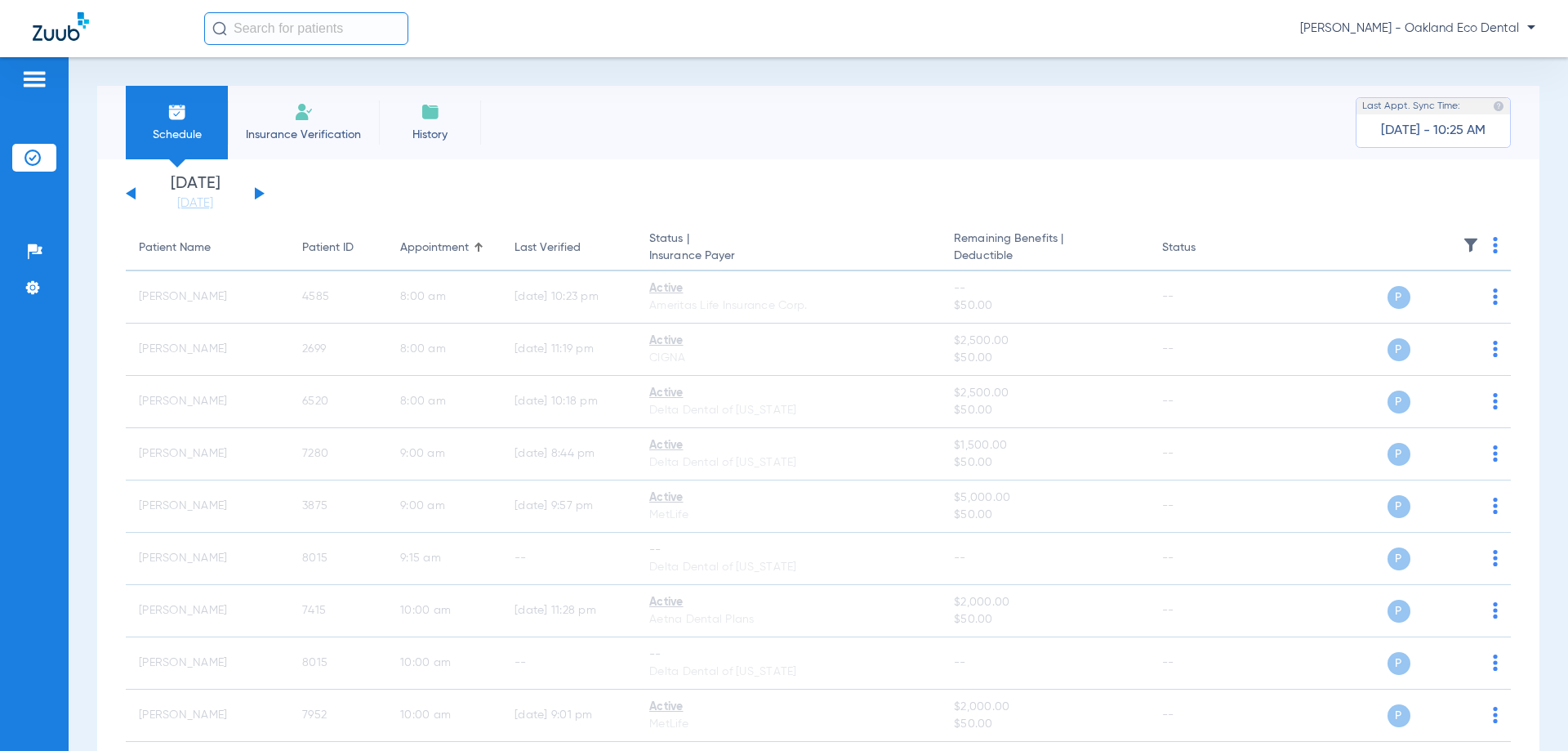 click 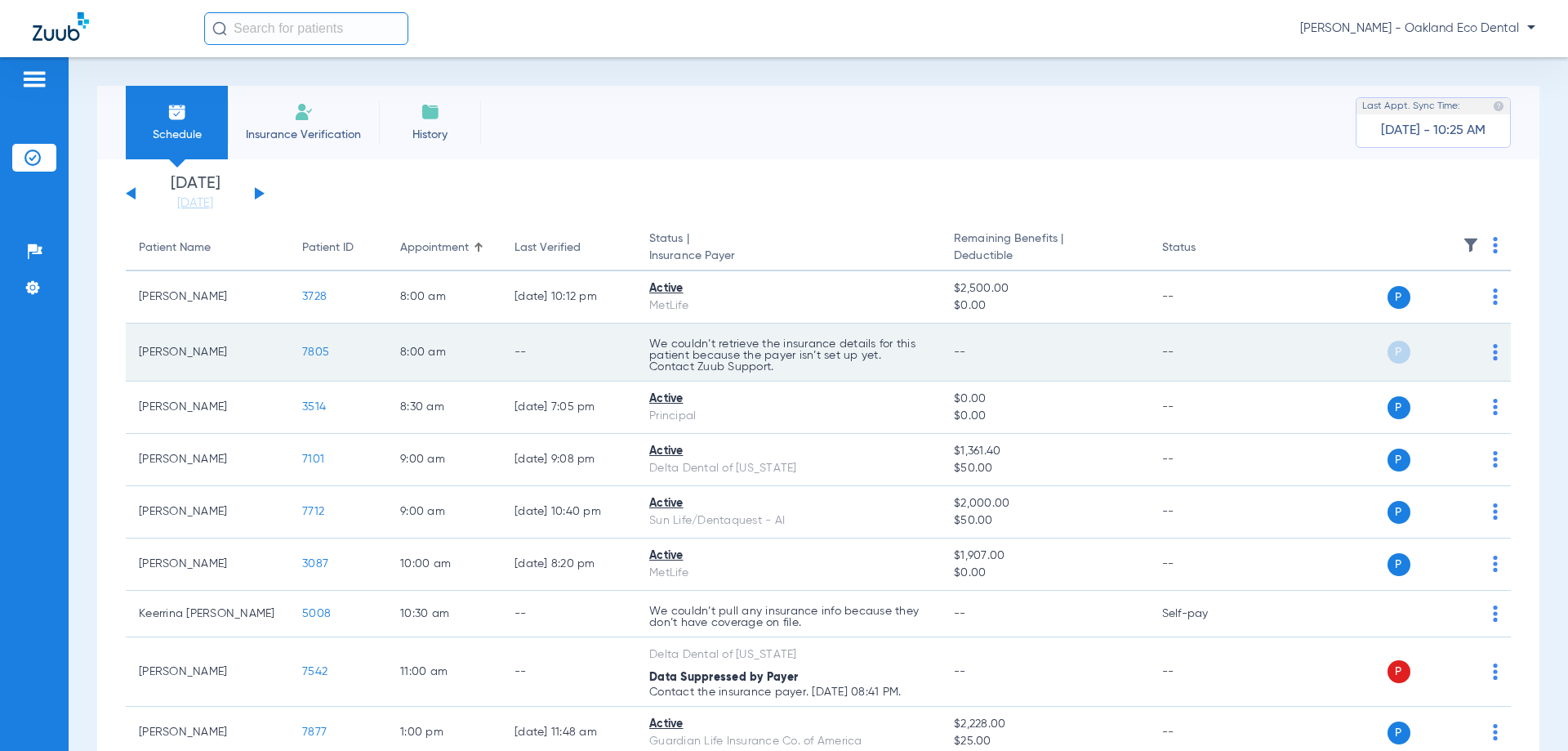 click on "We couldn’t retrieve the insurance details for this patient because the payer isn’t set up yet. Contact Zuub Support." at bounding box center [788, 355] 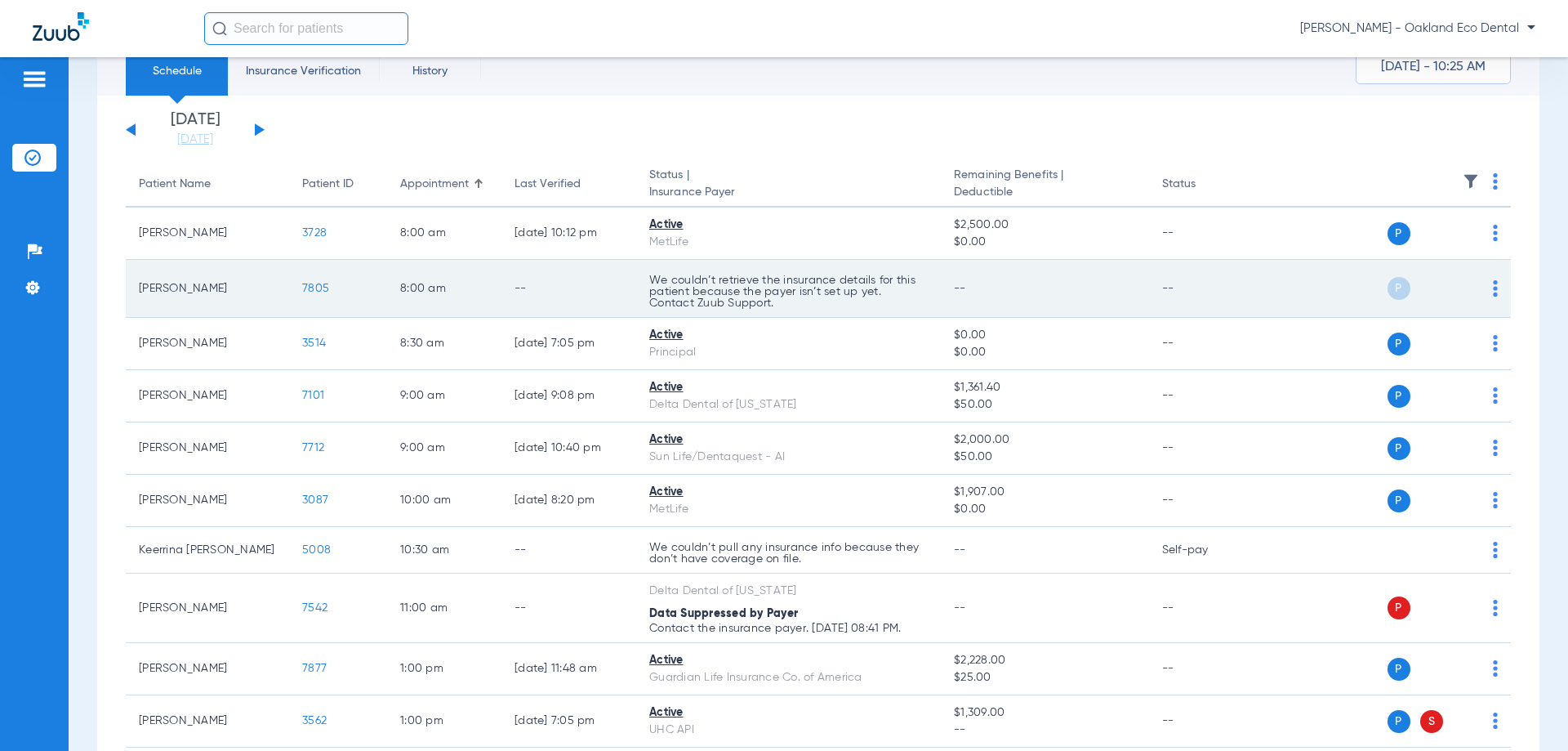 scroll, scrollTop: 163, scrollLeft: 0, axis: vertical 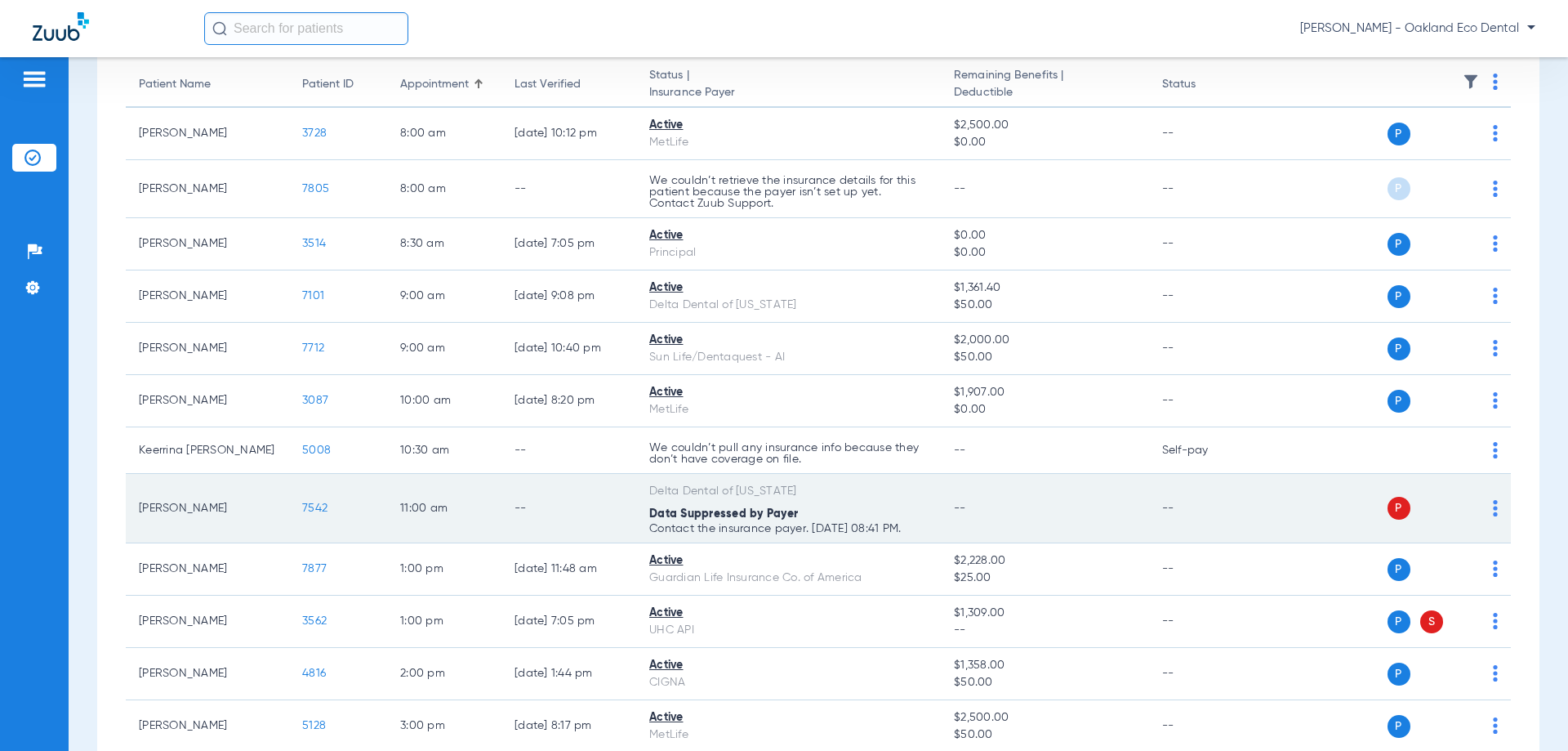 click on "--" 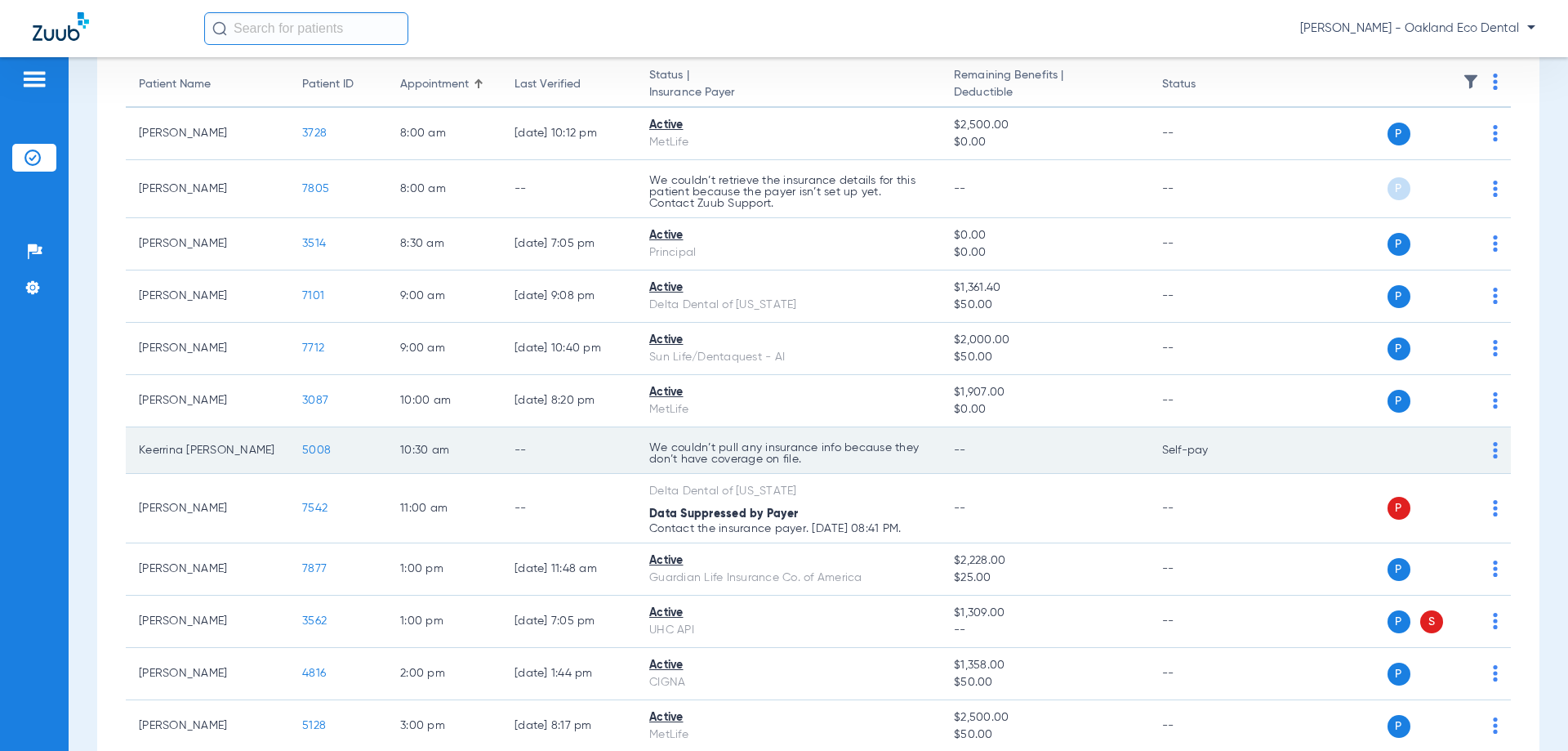 click on "We couldn’t pull any insurance info because they don’t have coverage on file." at bounding box center (788, 192) 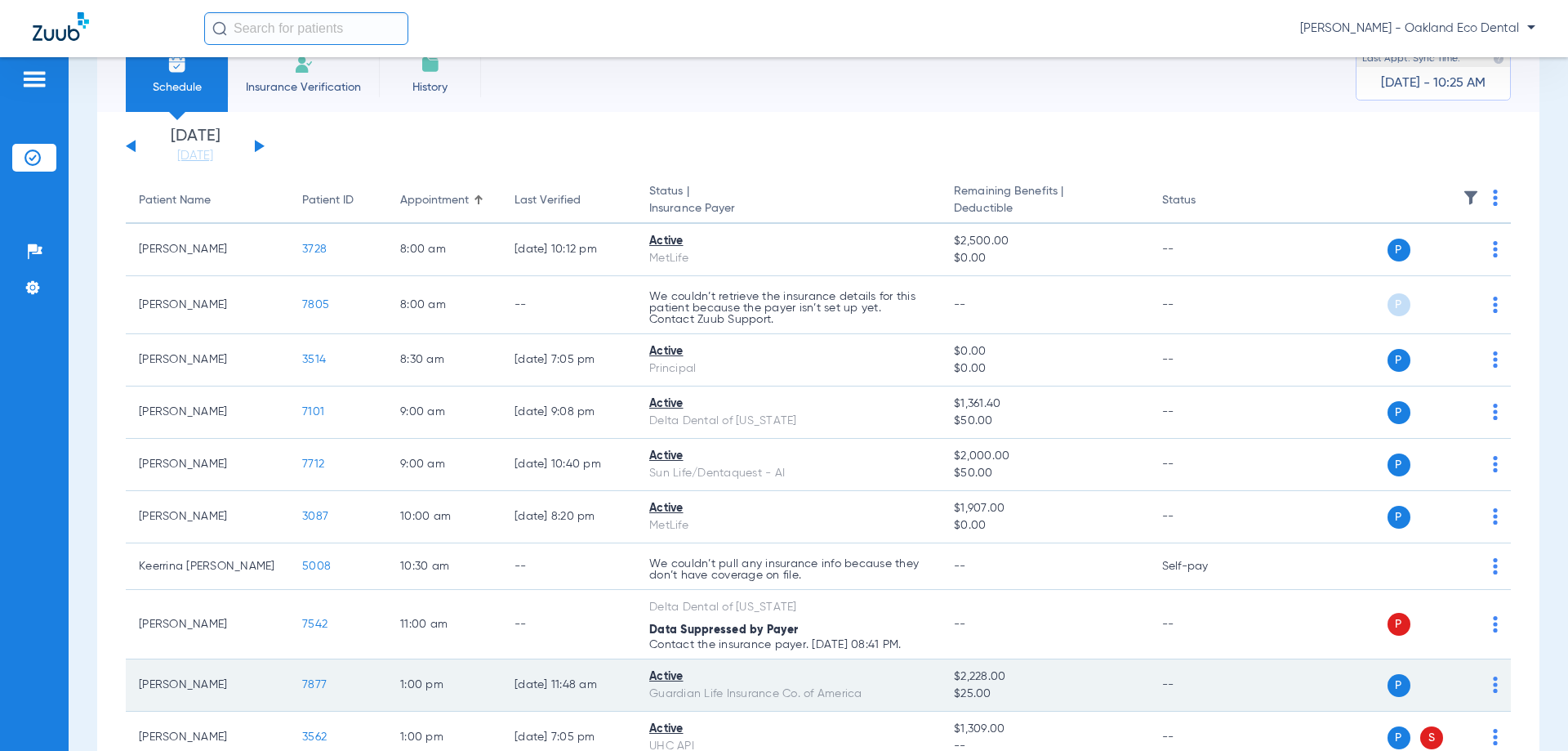 scroll, scrollTop: 0, scrollLeft: 0, axis: both 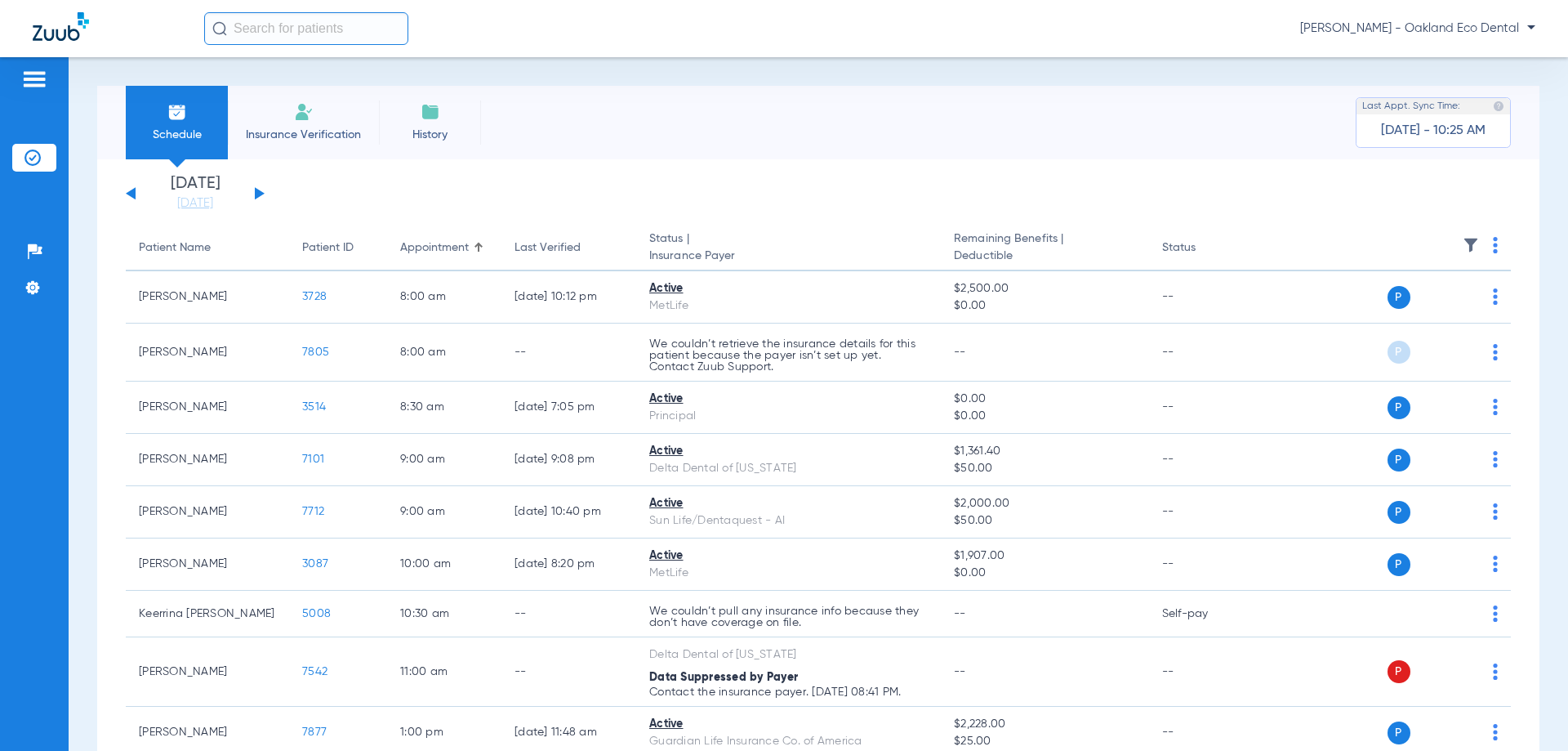 click 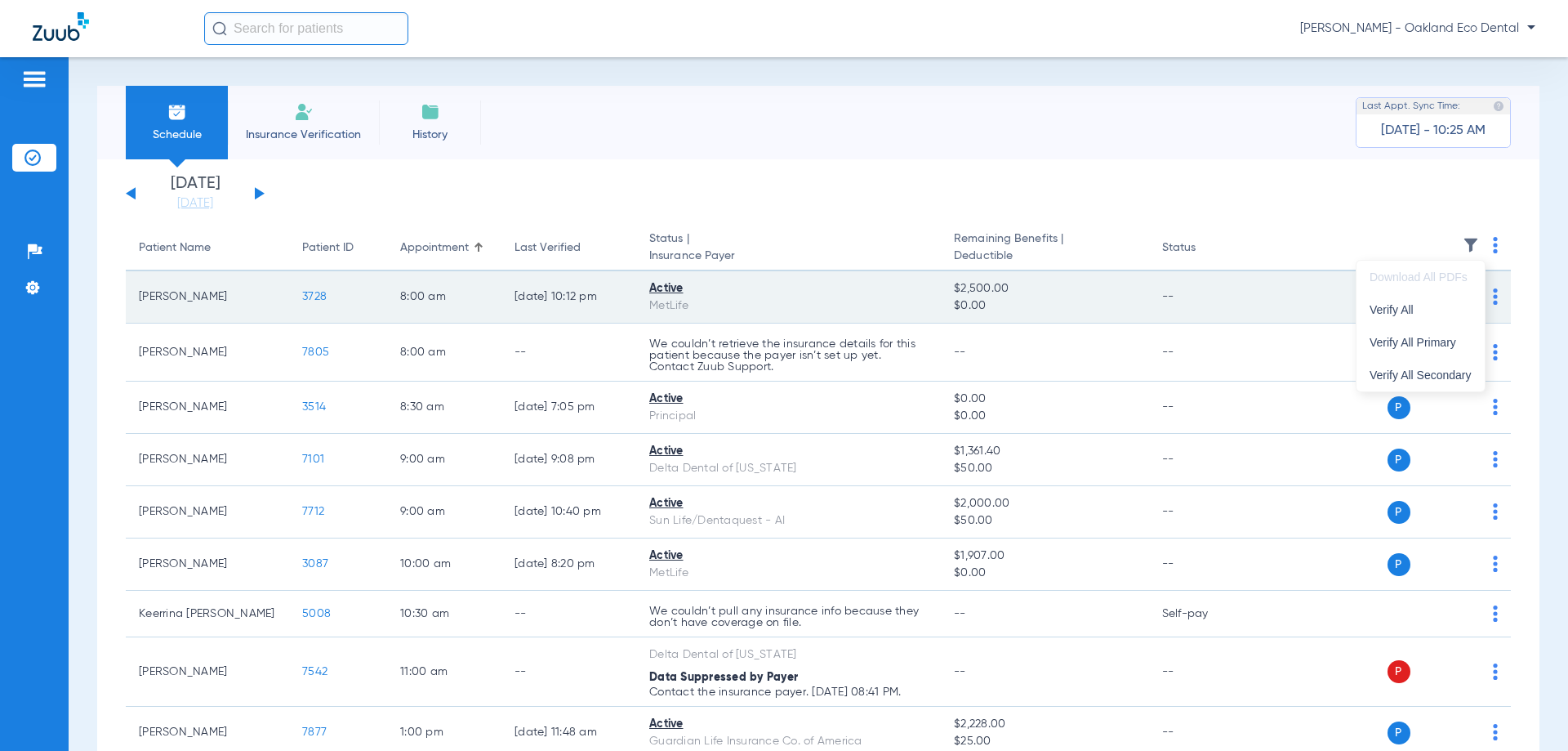 click on "Verify All" at bounding box center [1420, 310] 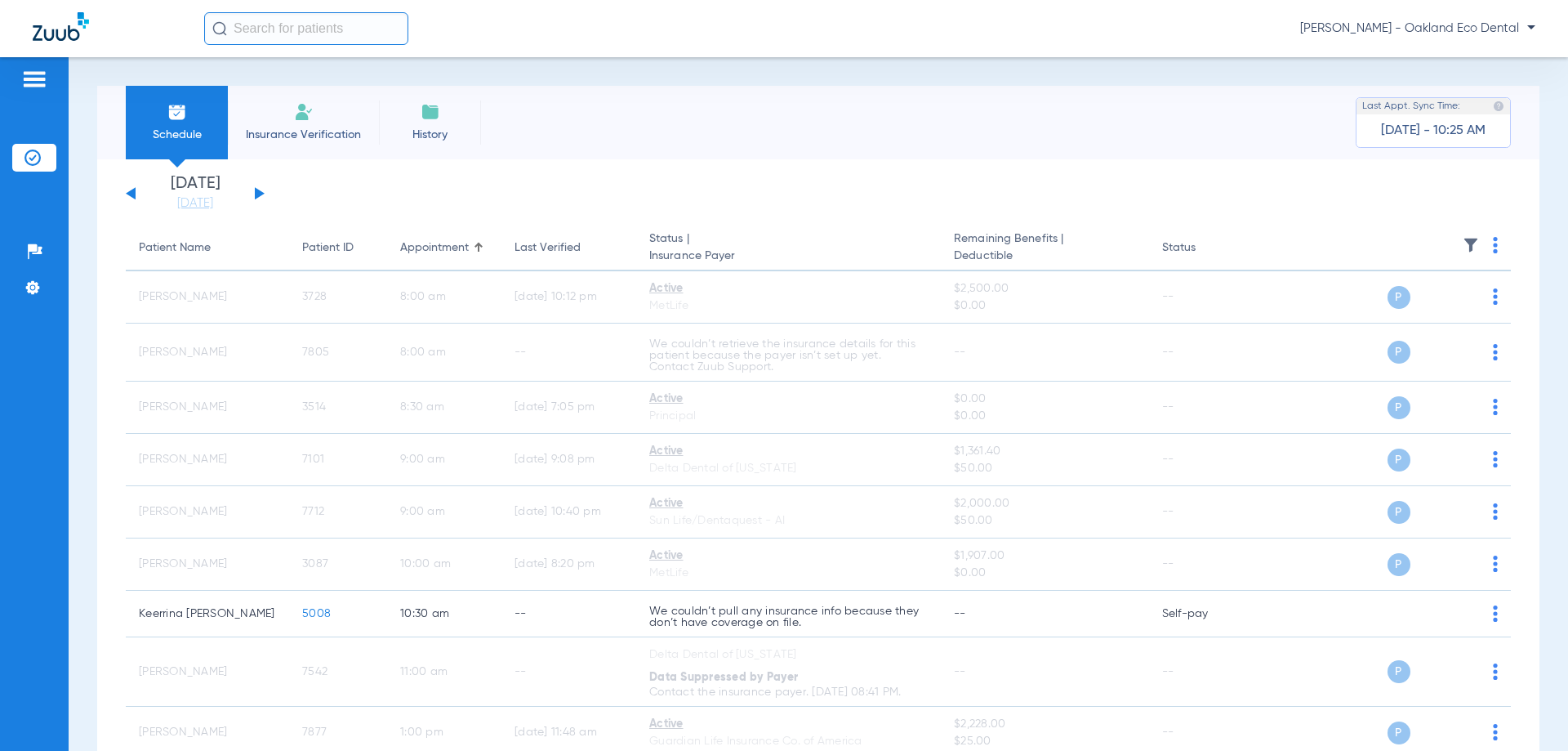click 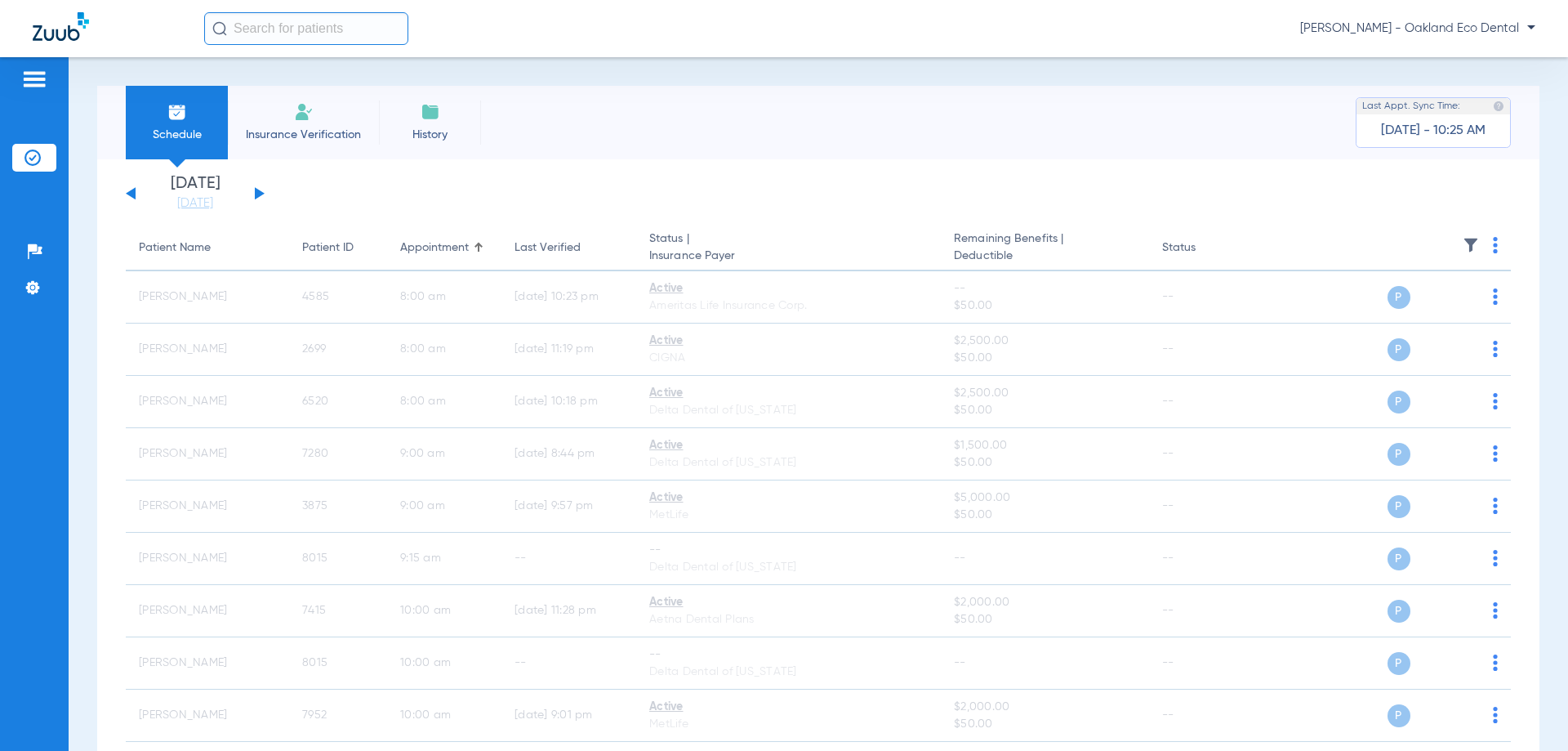 click 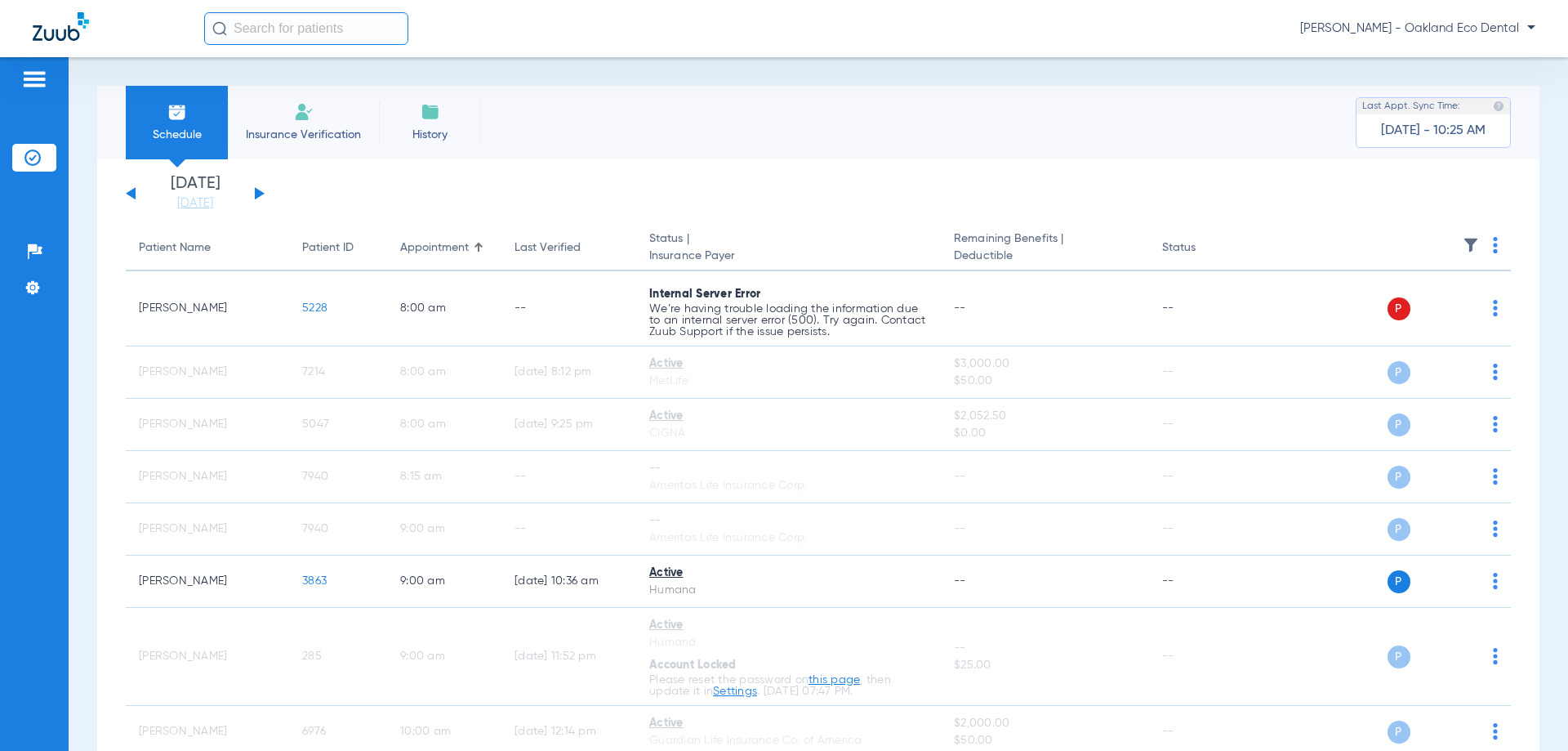 click 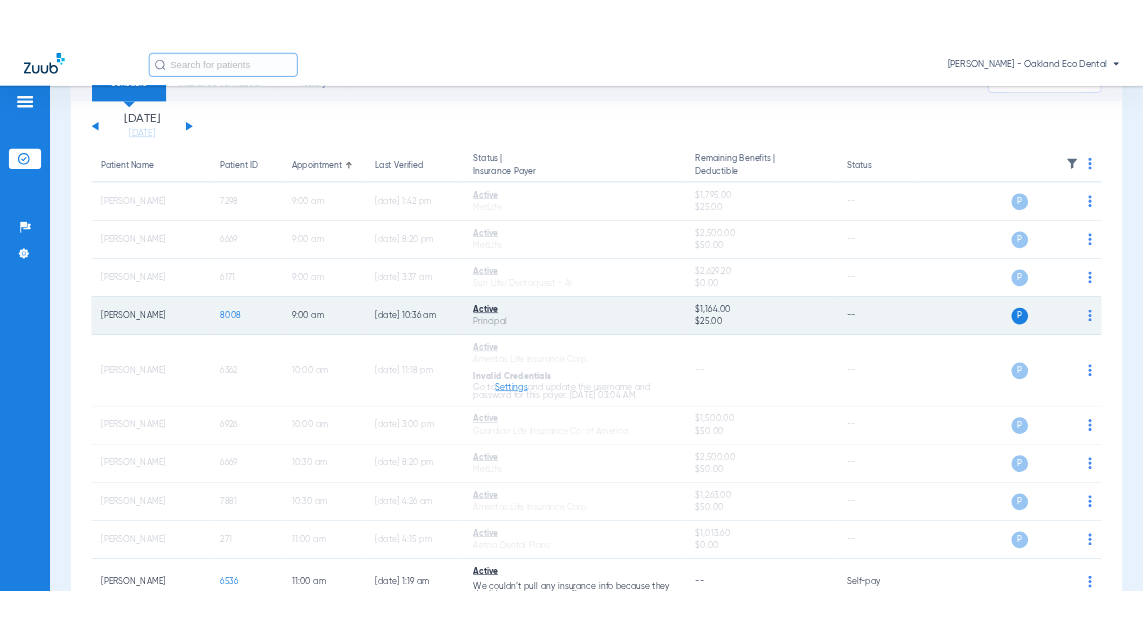 scroll, scrollTop: 0, scrollLeft: 0, axis: both 